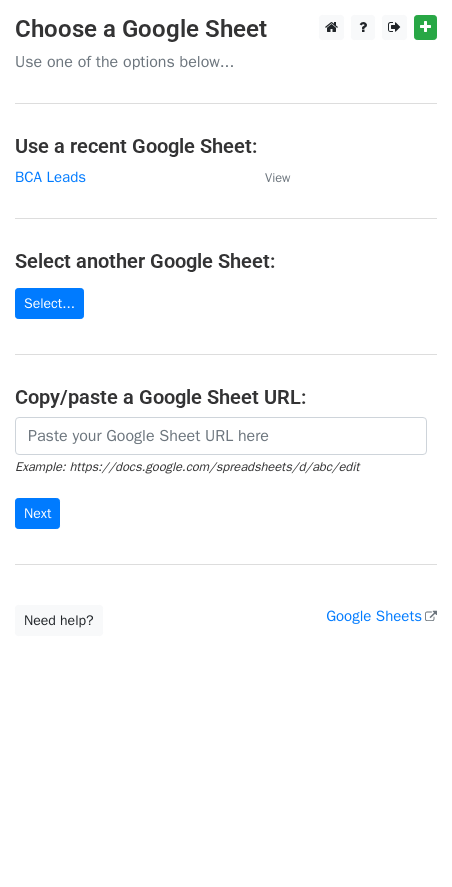 scroll, scrollTop: 0, scrollLeft: 0, axis: both 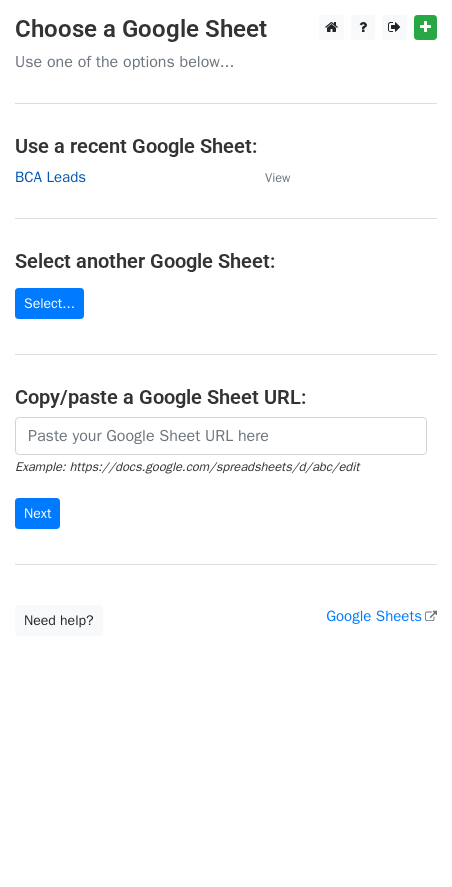 click on "BCA Leads" at bounding box center [50, 177] 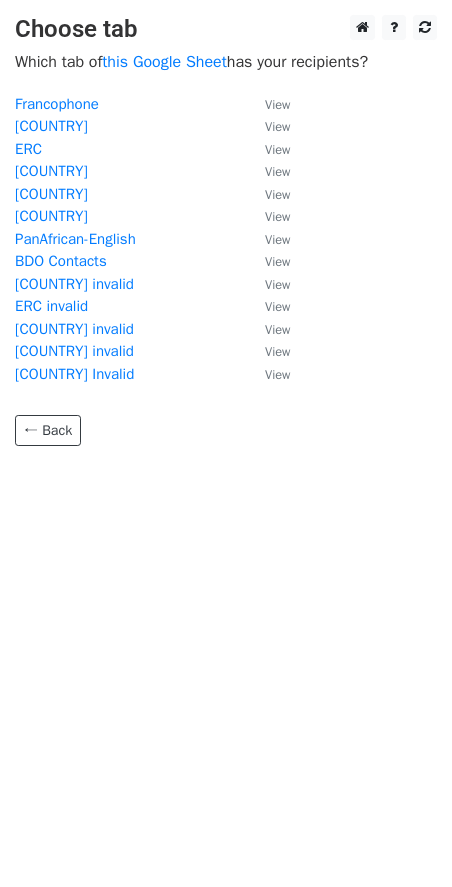 scroll, scrollTop: 0, scrollLeft: 0, axis: both 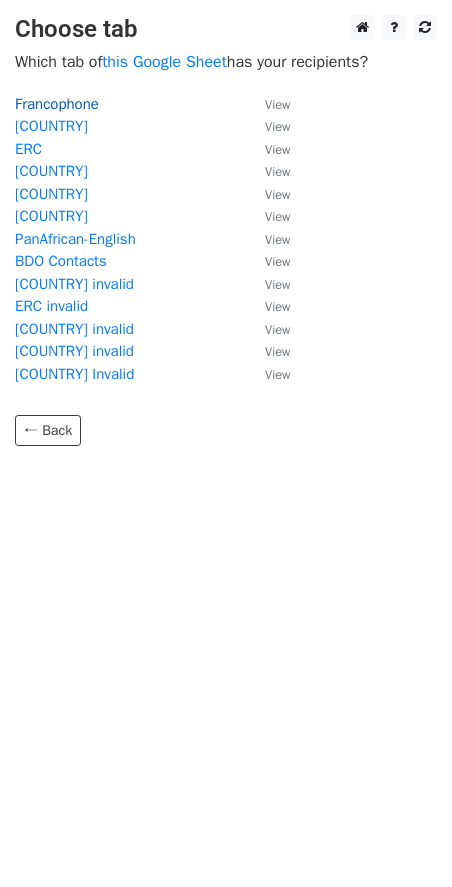 click on "Francophone" at bounding box center [57, 104] 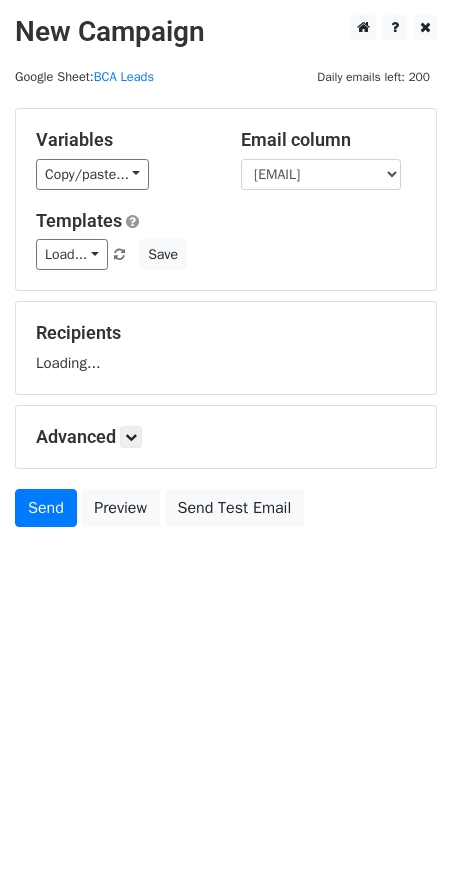 scroll, scrollTop: 0, scrollLeft: 0, axis: both 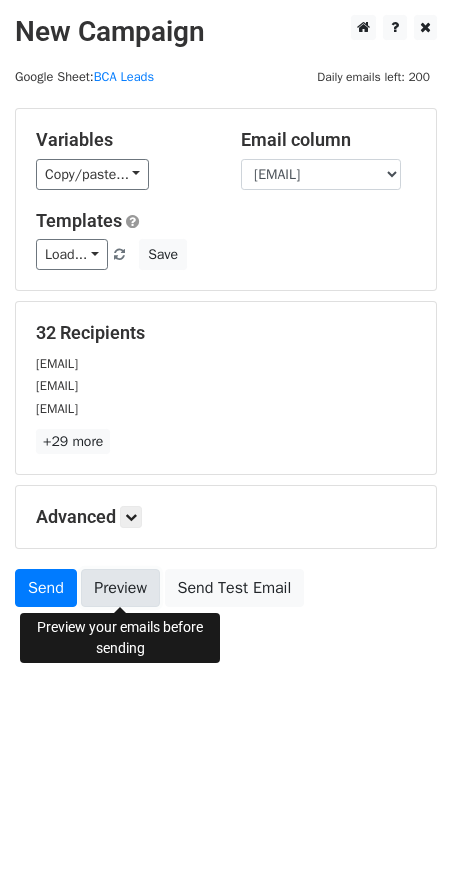 click on "Preview" at bounding box center [120, 588] 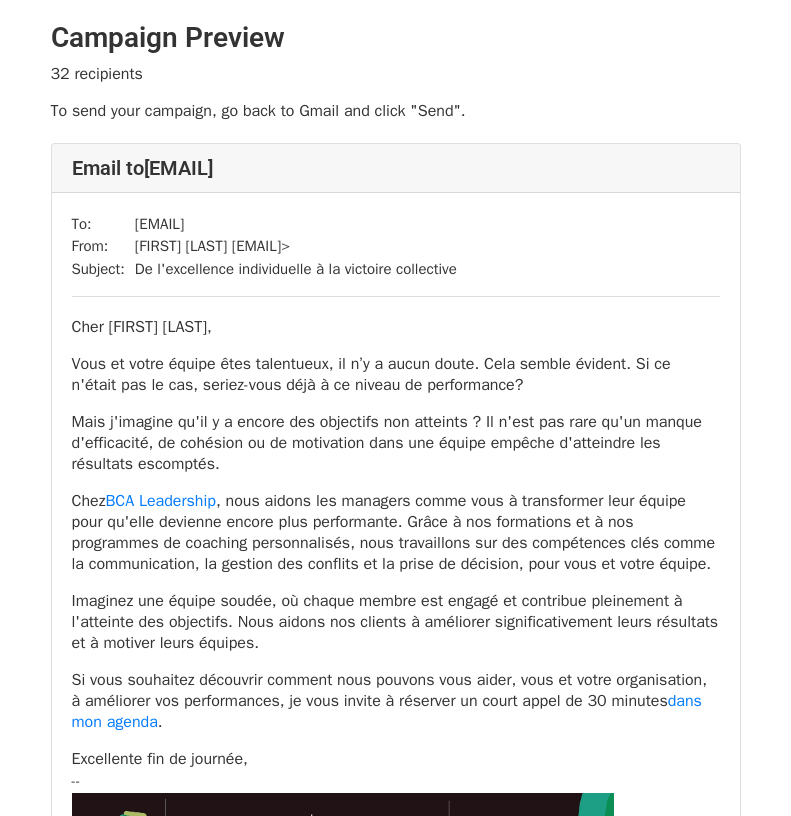 scroll, scrollTop: 0, scrollLeft: 0, axis: both 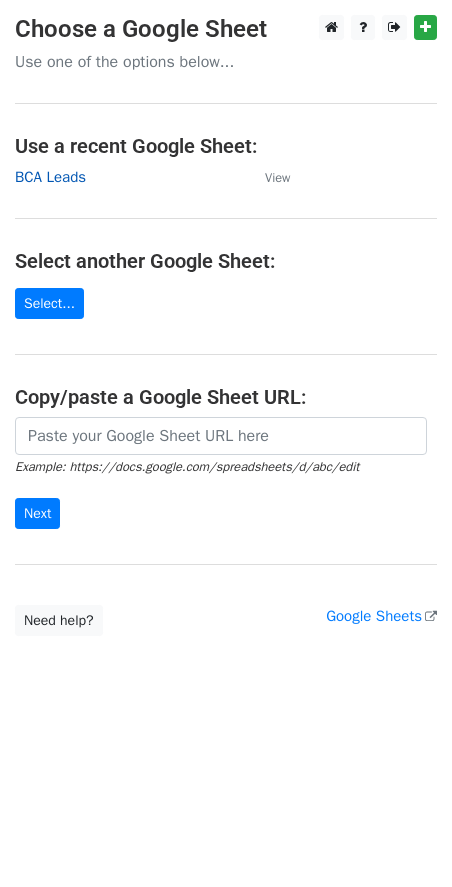 click on "BCA Leads" at bounding box center (50, 177) 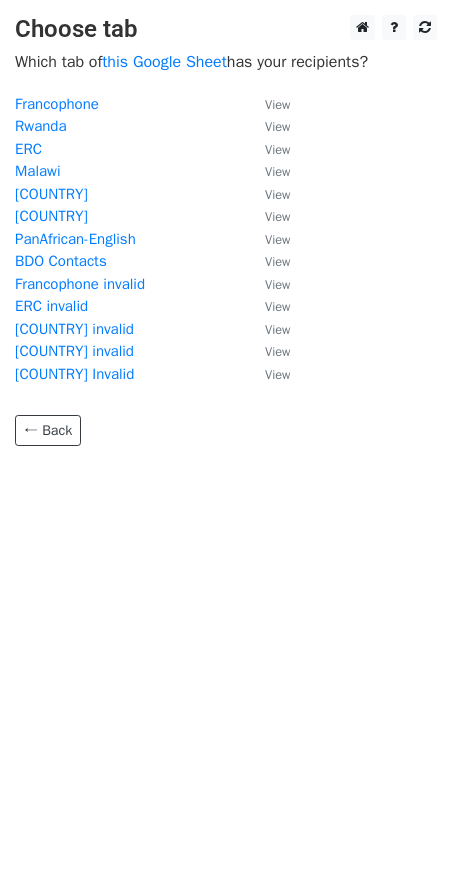 scroll, scrollTop: 0, scrollLeft: 0, axis: both 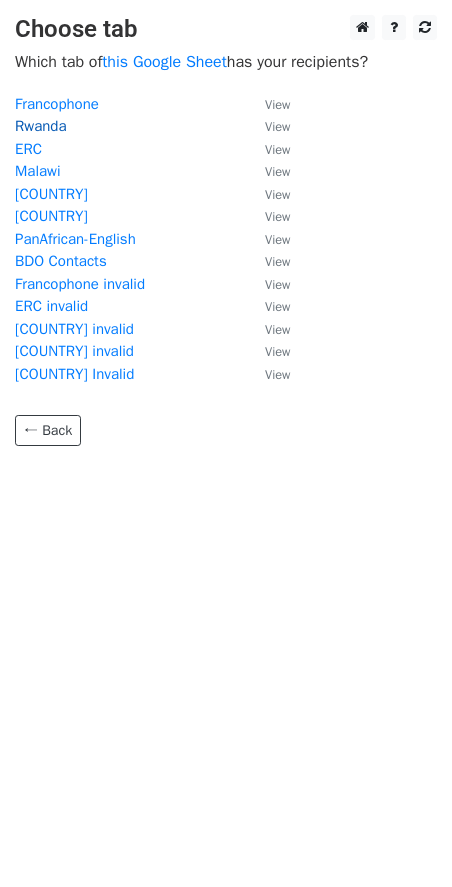 click on "Rwanda" at bounding box center [41, 126] 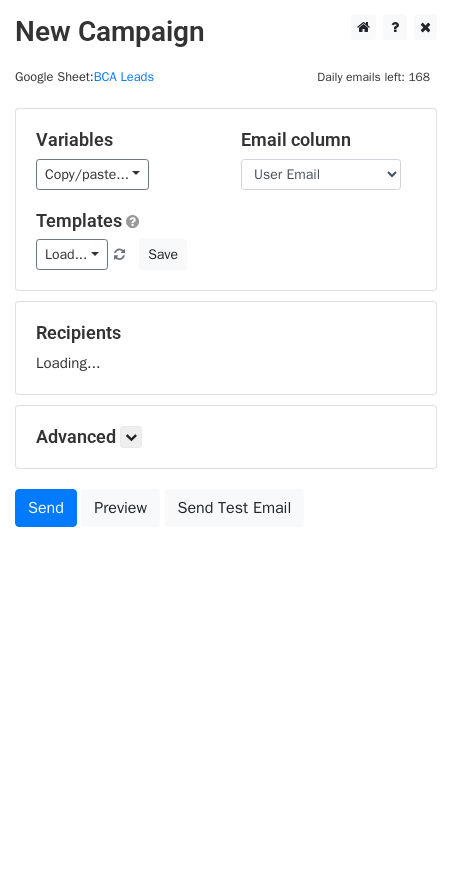 scroll, scrollTop: 0, scrollLeft: 0, axis: both 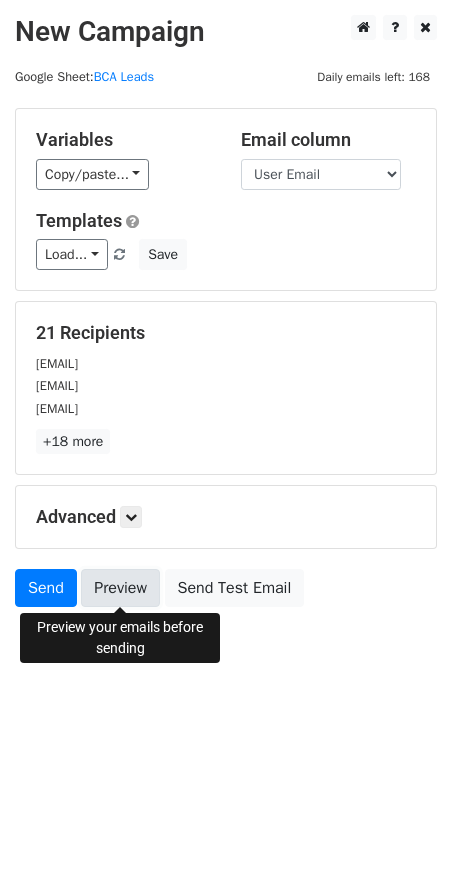click on "Preview" at bounding box center [120, 588] 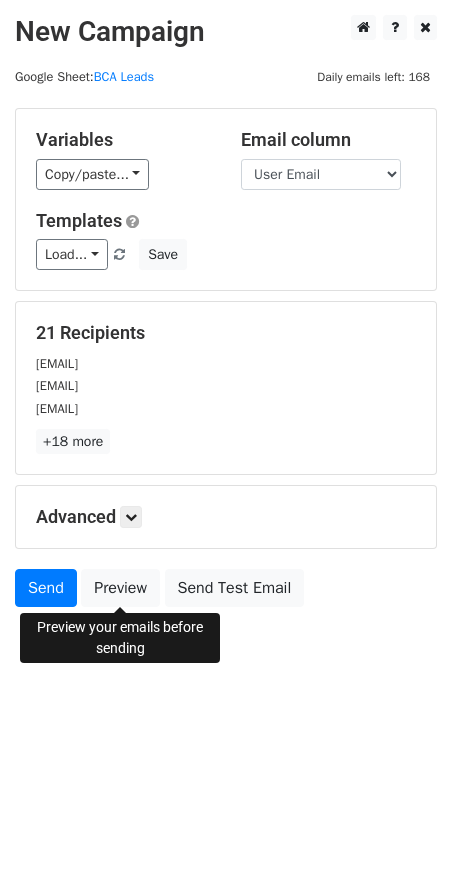 click on "New Campaign
Daily emails left: 168
Google Sheet:
BCA Leads
Variables
Copy/paste...
{{No.}}
{{Name}}
{{User Email}}
{{Country/Cohort}}
Email column
No.
Name
User Email
Country/Cohort
Templates
Load...
Webinar Invitation
Order Confirmation
Trial Expiration Warning
Newsletter
Event Invitation
Appointment Confirmation
Customer Feedback
Product Launch
Follow-up Email
Welcome Email
Save
21 Recipients
[EMAIL]
[EMAIL]
[EMAIL]
+18 more
21 Recipients
×
[EMAIL]
[EMAIL]
[EMAIL]
[EMAIL]
[EMAIL]
[EMAIL]
[EMAIL]
[EMAIL]
[EMAIL]
[EMAIL]
[EMAIL]
[EMAIL]
[EMAIL]
[EMAIL]
[EMAIL]
[EMAIL]
[EMAIL]
[EMAIL]
[EMAIL]
[EMAIL]
[EMAIL]
[EMAIL]
[EMAIL]
[EMAIL]" at bounding box center (226, 443) 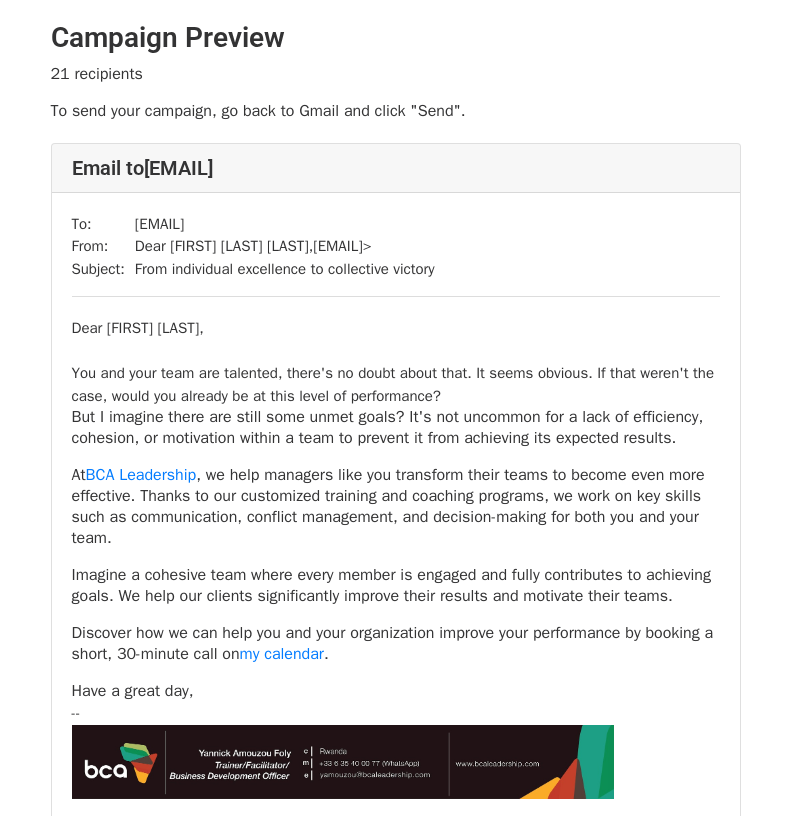scroll, scrollTop: 500, scrollLeft: 0, axis: vertical 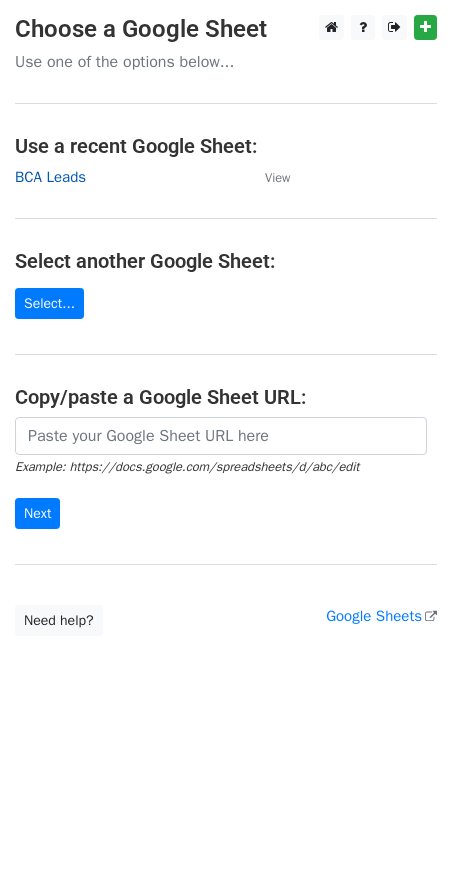 click on "BCA Leads" at bounding box center (50, 177) 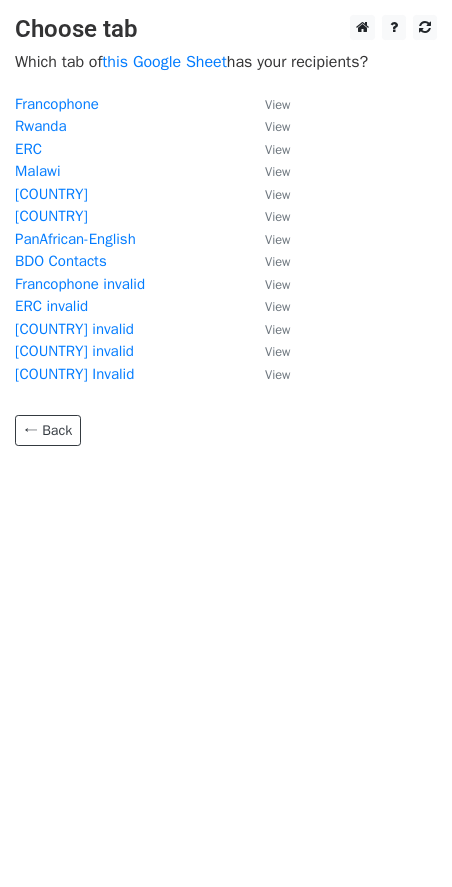 scroll, scrollTop: 0, scrollLeft: 0, axis: both 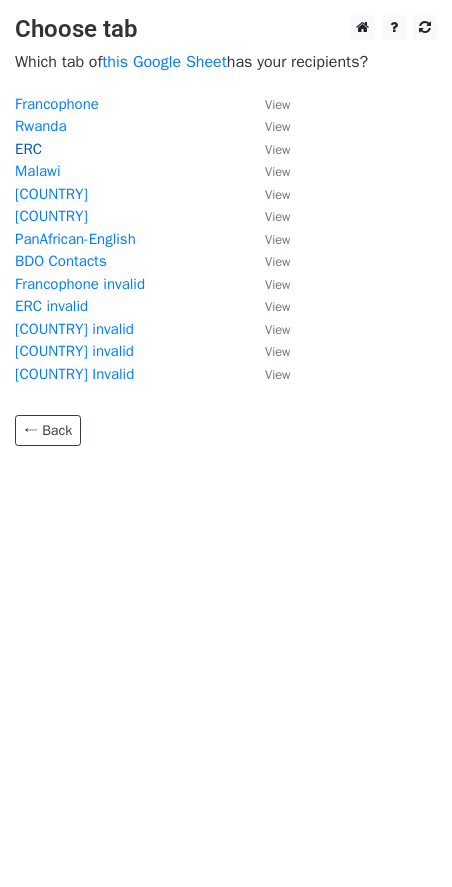 click on "ERC" at bounding box center (28, 149) 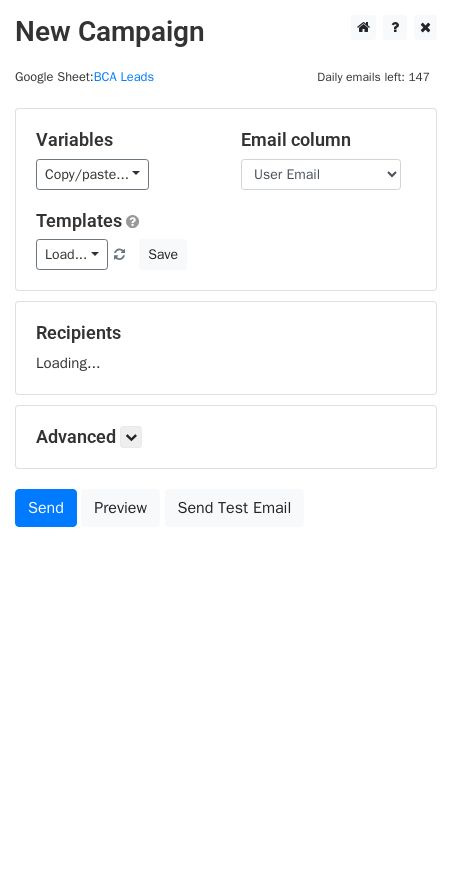 scroll, scrollTop: 0, scrollLeft: 0, axis: both 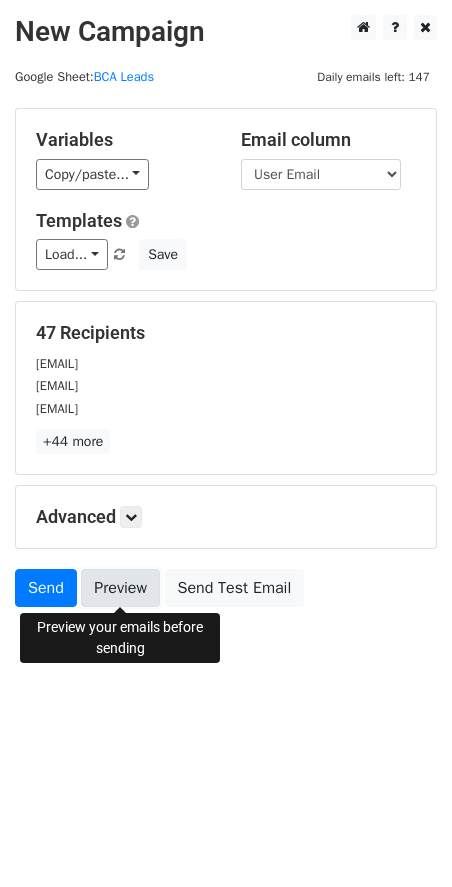 click on "Preview" at bounding box center [120, 588] 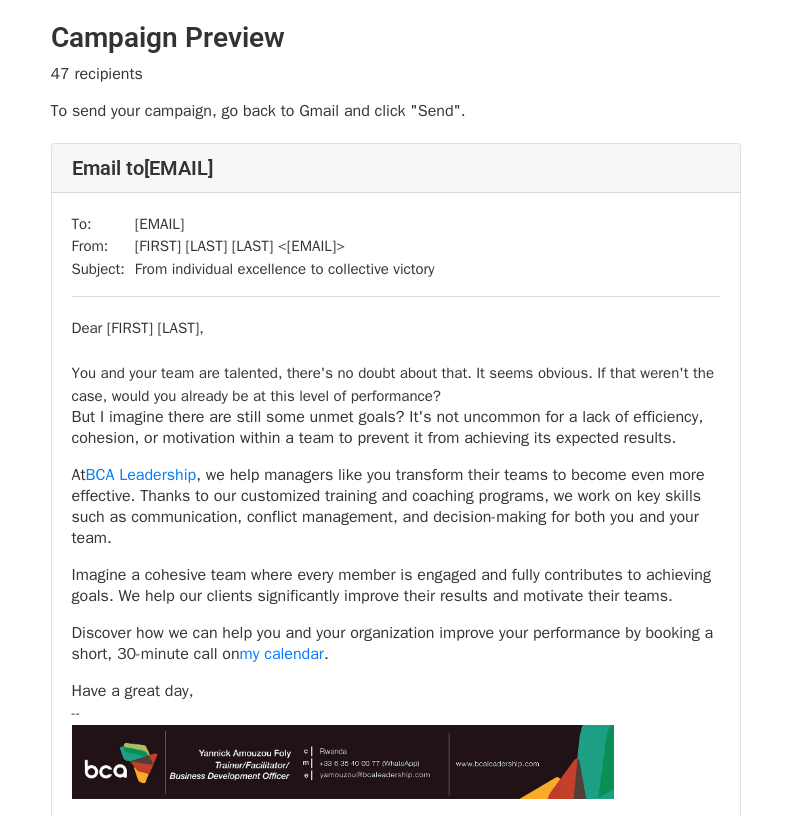 scroll, scrollTop: 0, scrollLeft: 0, axis: both 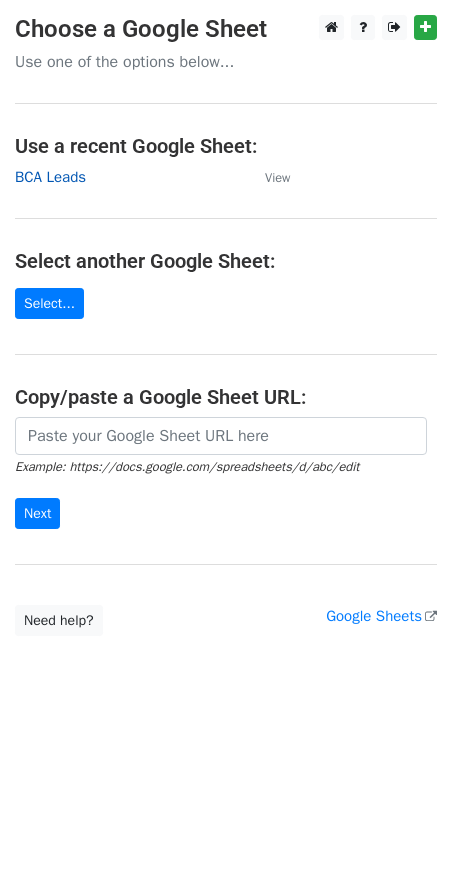 click on "BCA Leads" at bounding box center (50, 177) 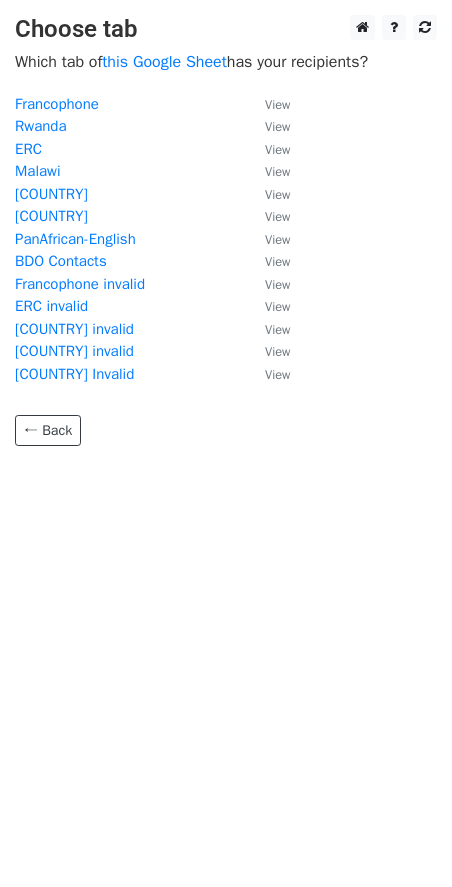 scroll, scrollTop: 0, scrollLeft: 0, axis: both 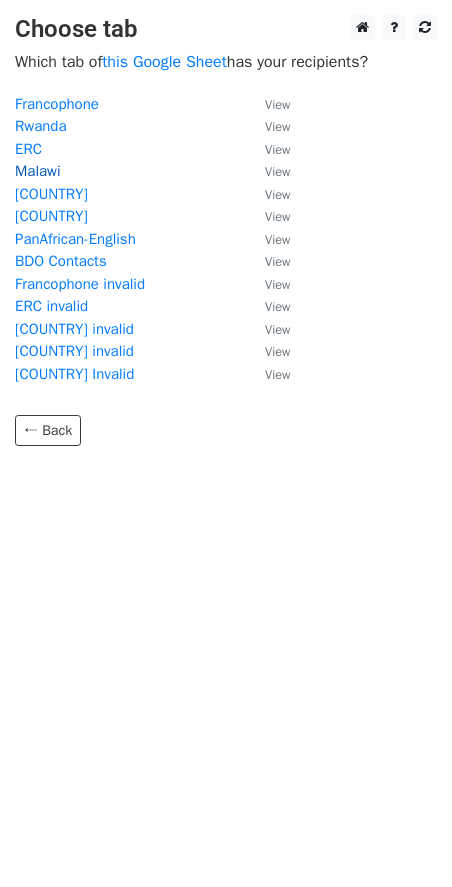 click on "Malawi" at bounding box center (38, 171) 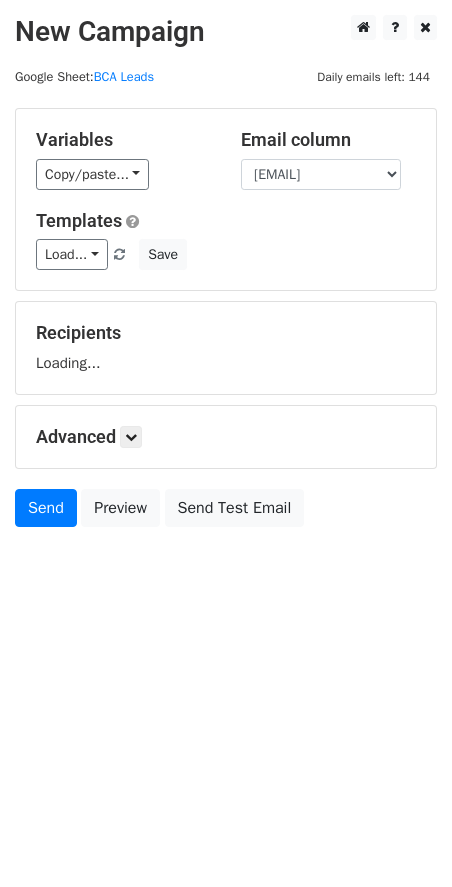 scroll, scrollTop: 0, scrollLeft: 0, axis: both 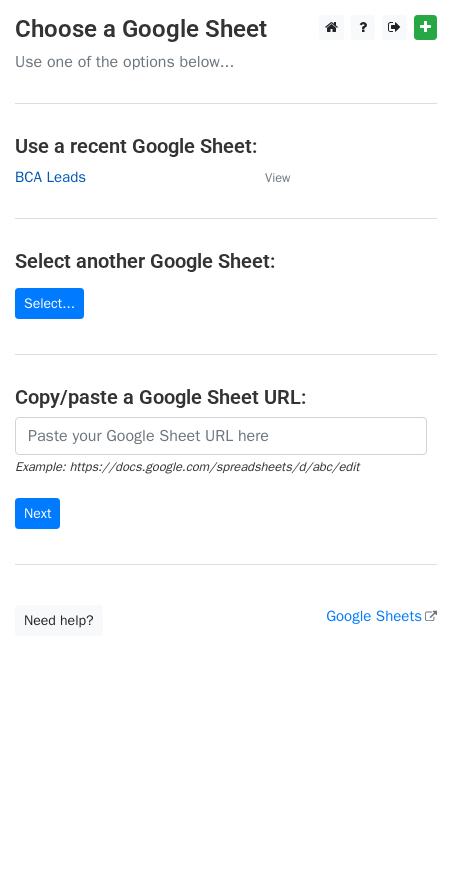 click on "BCA Leads" at bounding box center (50, 177) 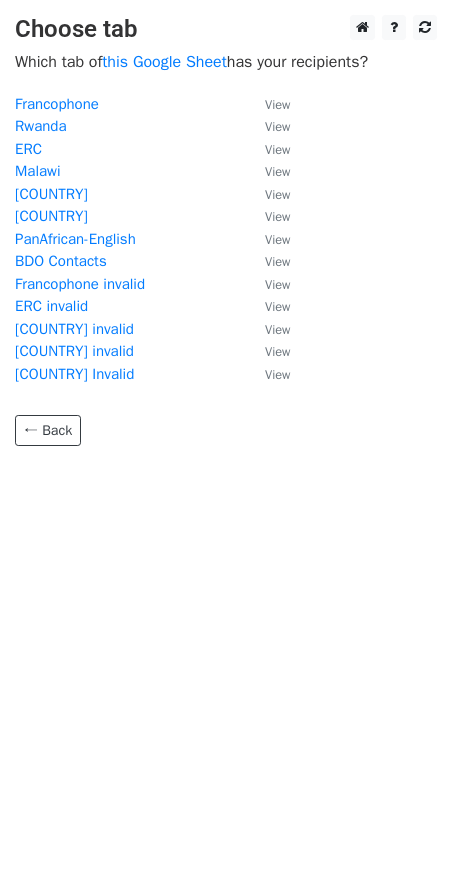 scroll, scrollTop: 0, scrollLeft: 0, axis: both 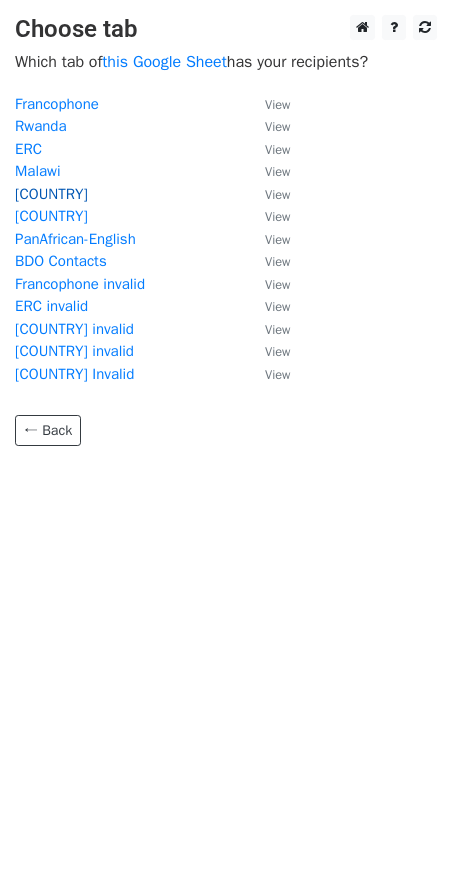 click on "Kenya" at bounding box center (51, 194) 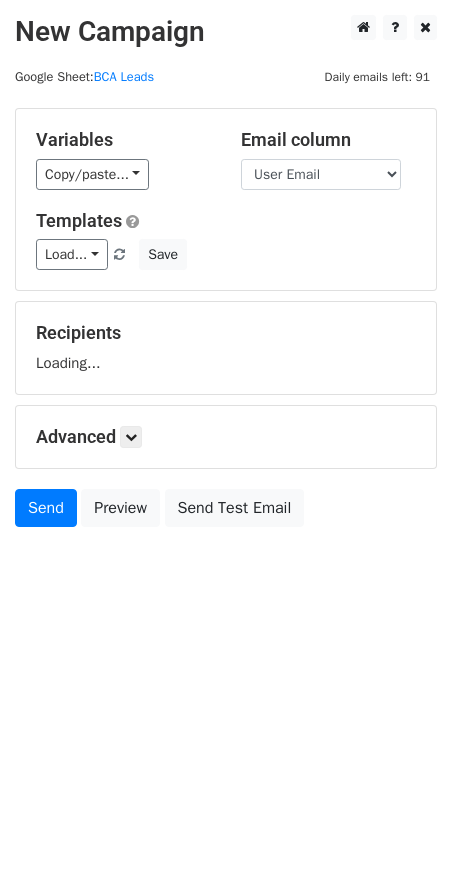 scroll, scrollTop: 0, scrollLeft: 0, axis: both 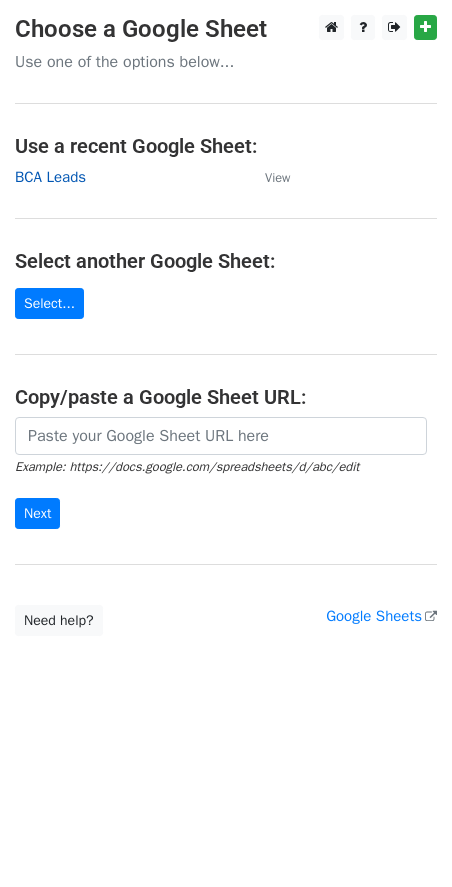 click on "BCA Leads" at bounding box center [50, 177] 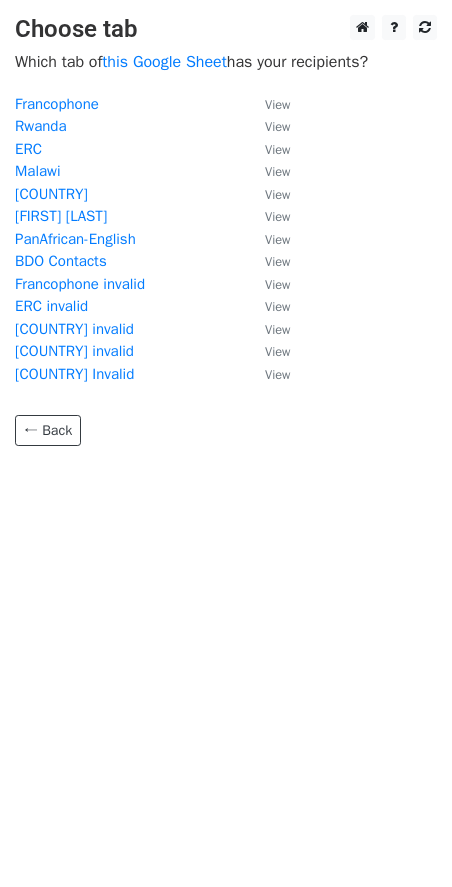 scroll, scrollTop: 0, scrollLeft: 0, axis: both 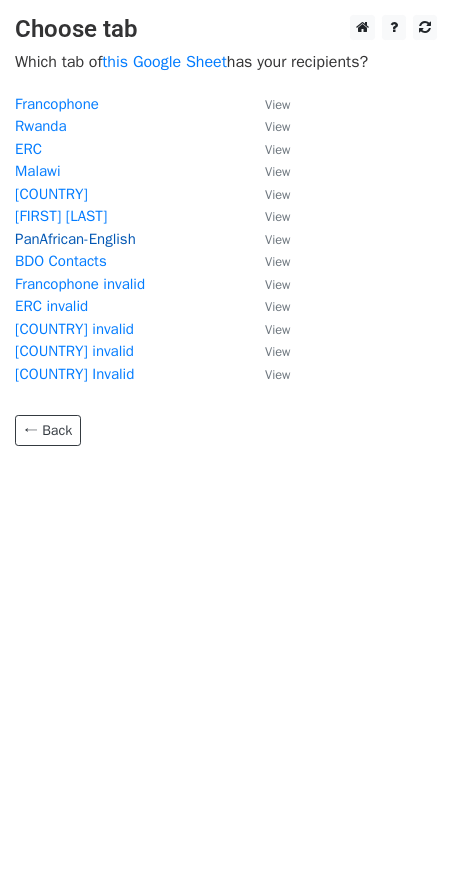 click on "PanAfrican-English" at bounding box center [75, 239] 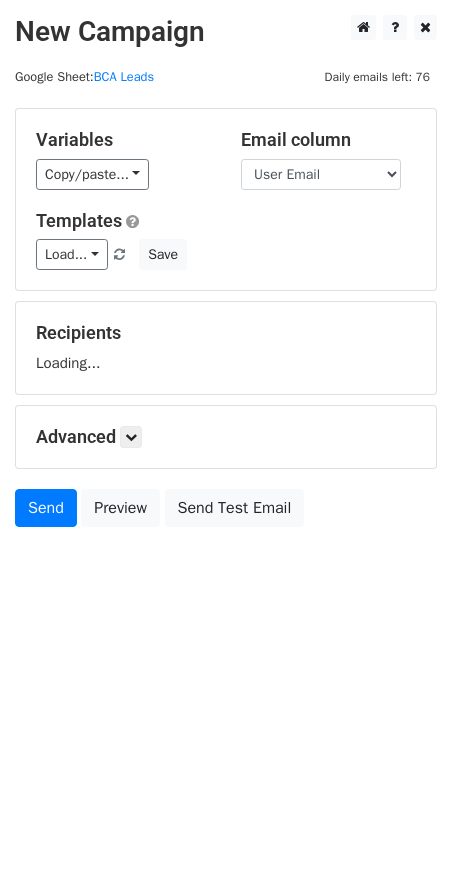 scroll, scrollTop: 0, scrollLeft: 0, axis: both 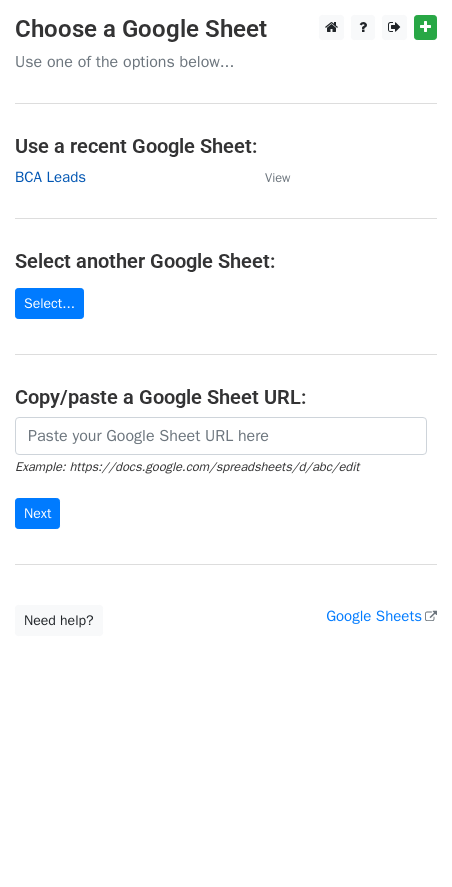 click on "BCA Leads" at bounding box center (50, 177) 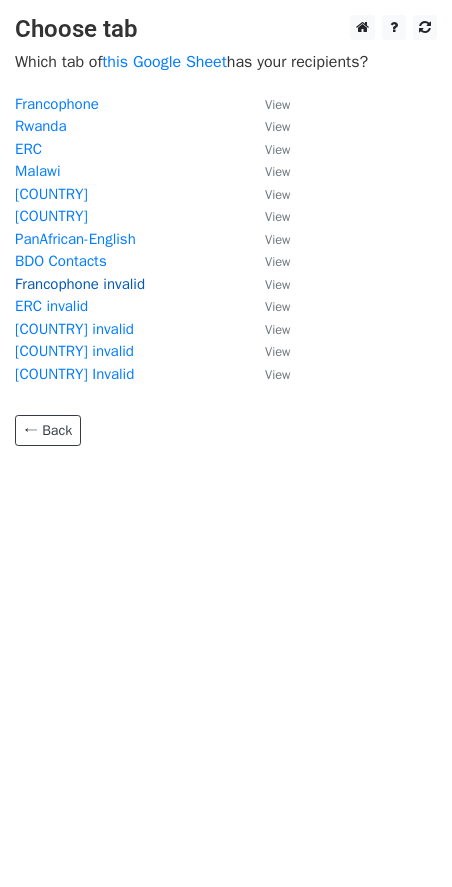 scroll, scrollTop: 0, scrollLeft: 0, axis: both 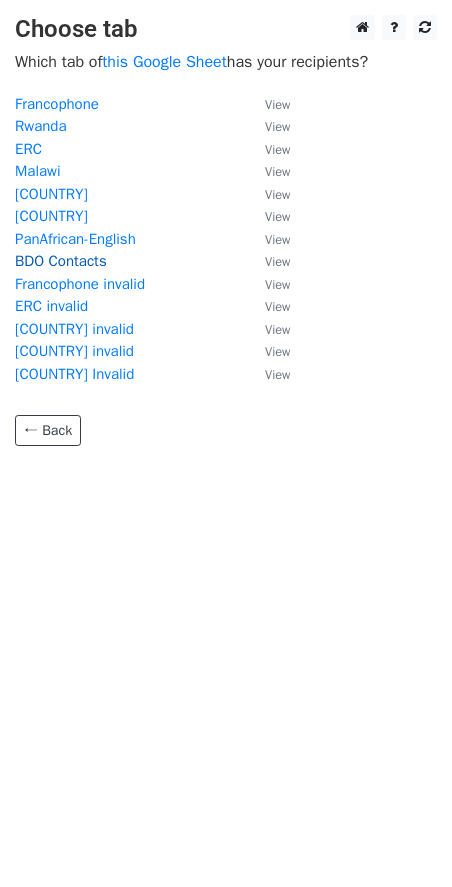 click on "BDO Contacts" at bounding box center [61, 261] 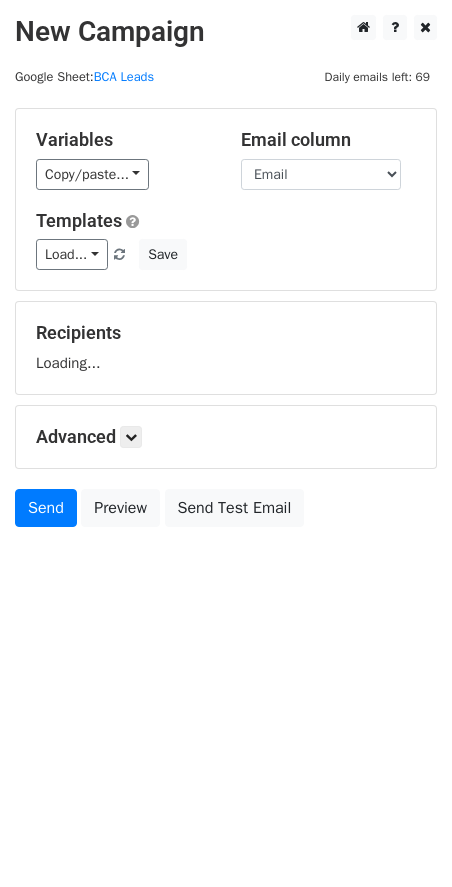 scroll, scrollTop: 0, scrollLeft: 0, axis: both 